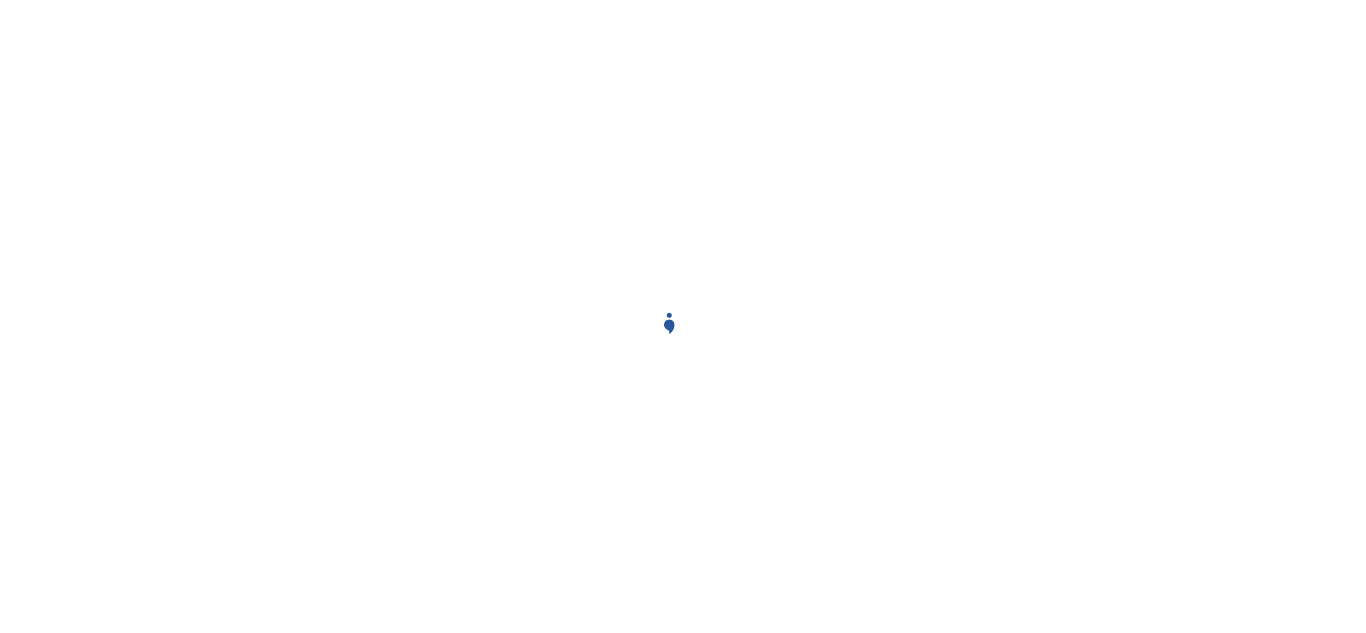 scroll, scrollTop: 0, scrollLeft: 0, axis: both 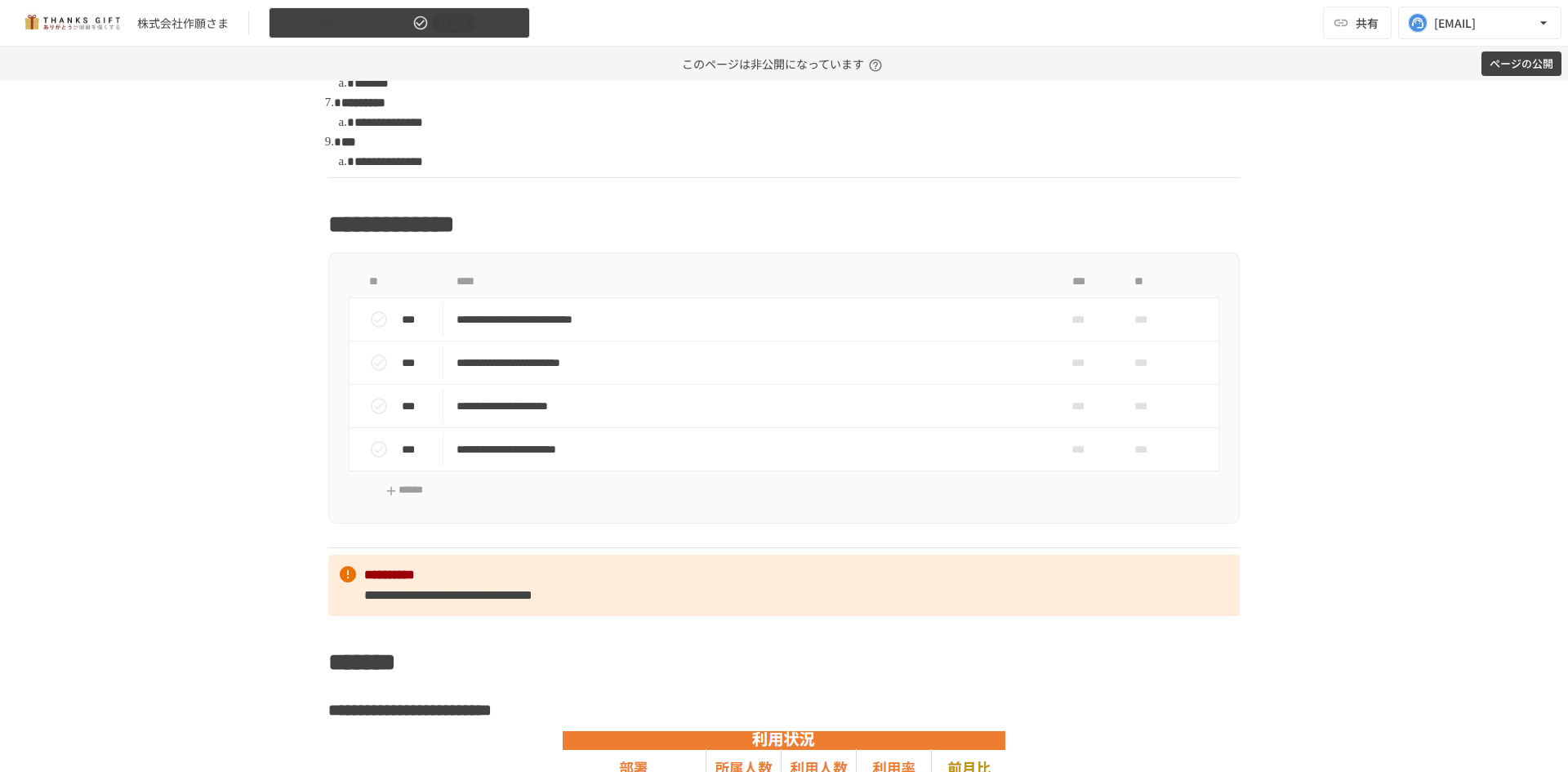 click on "非公開" at bounding box center (453, 23) 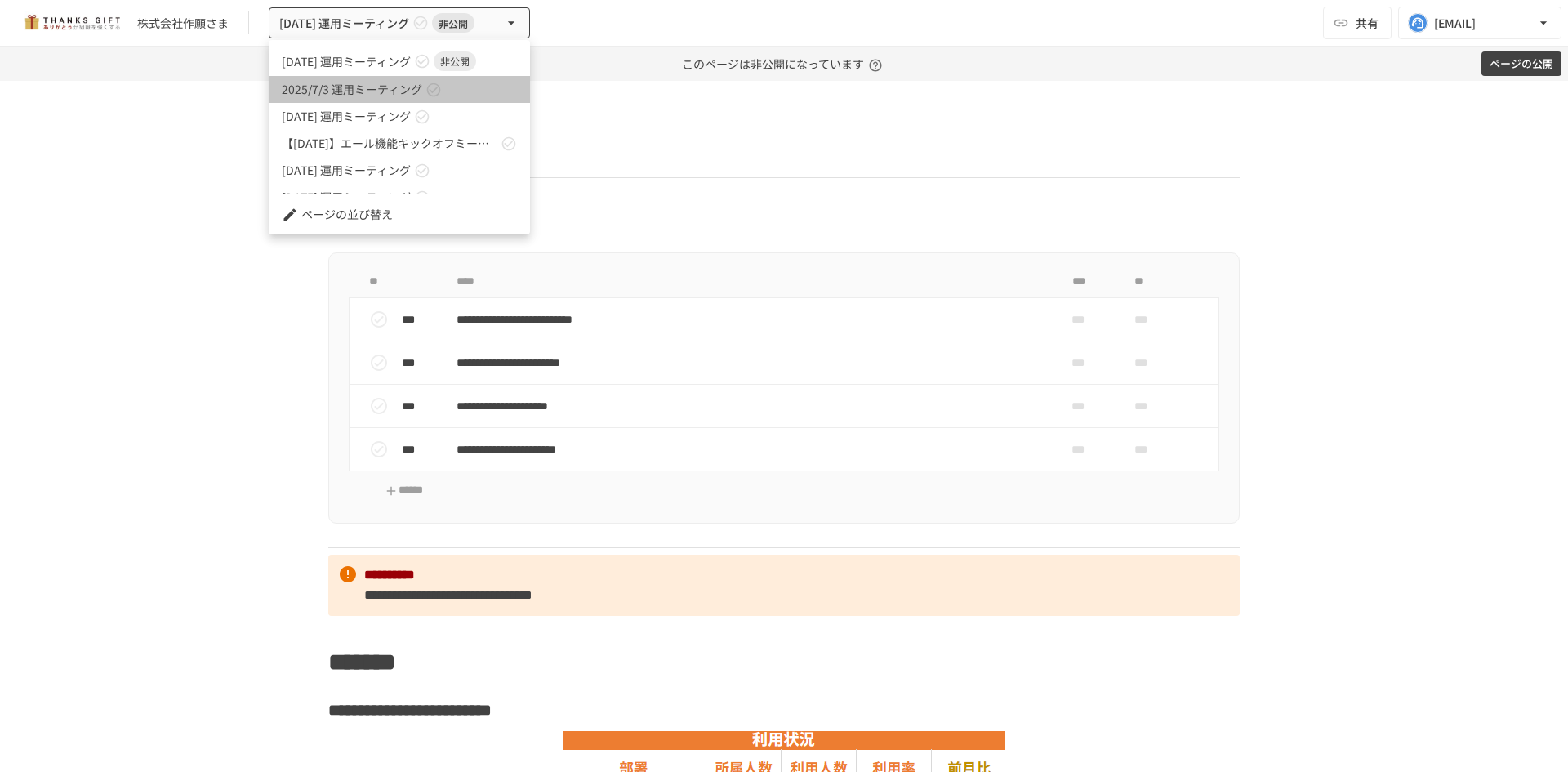 click on "2025/7/3 運用ミーティング" at bounding box center (399, 89) 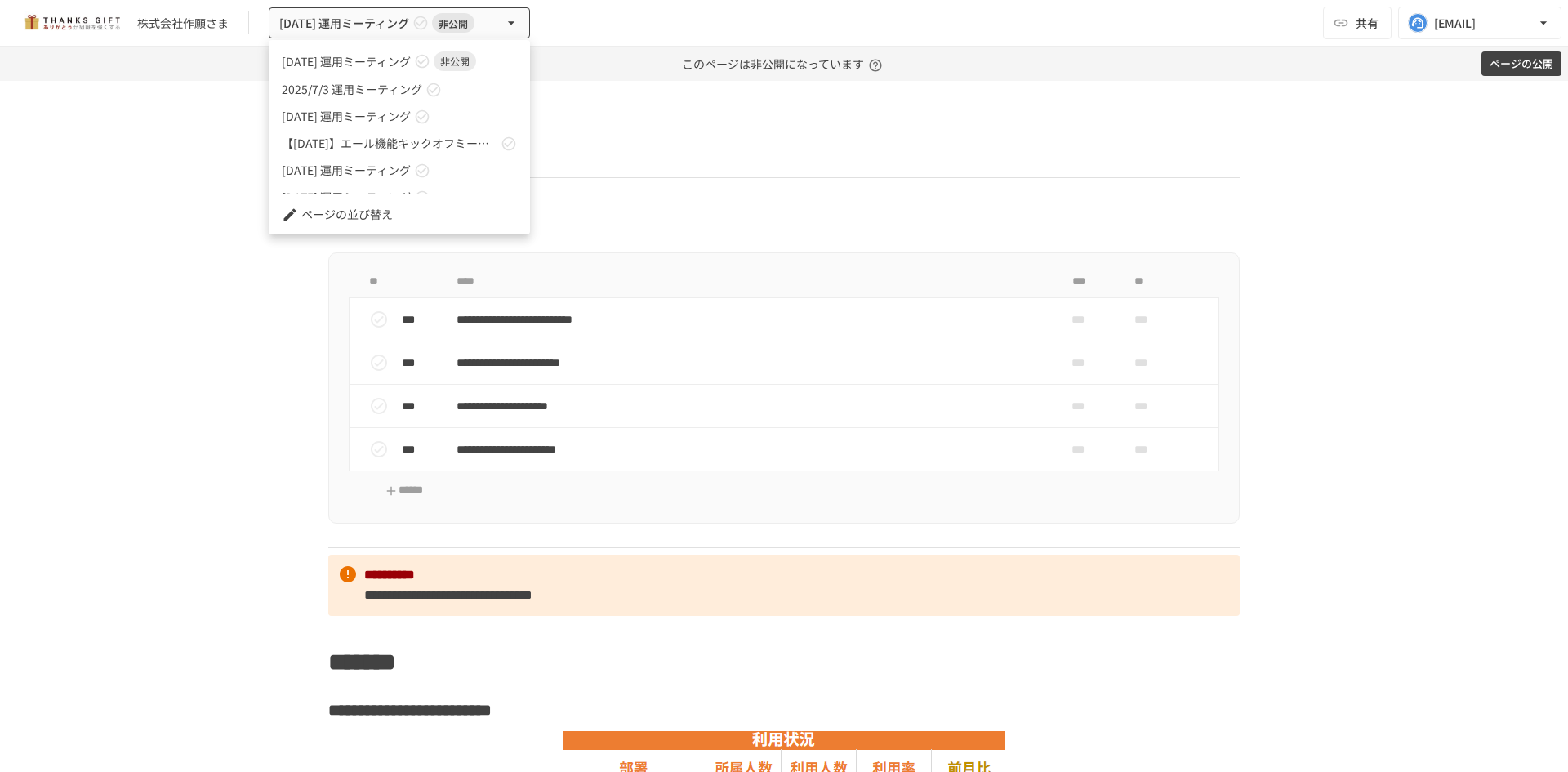 click at bounding box center [784, 386] 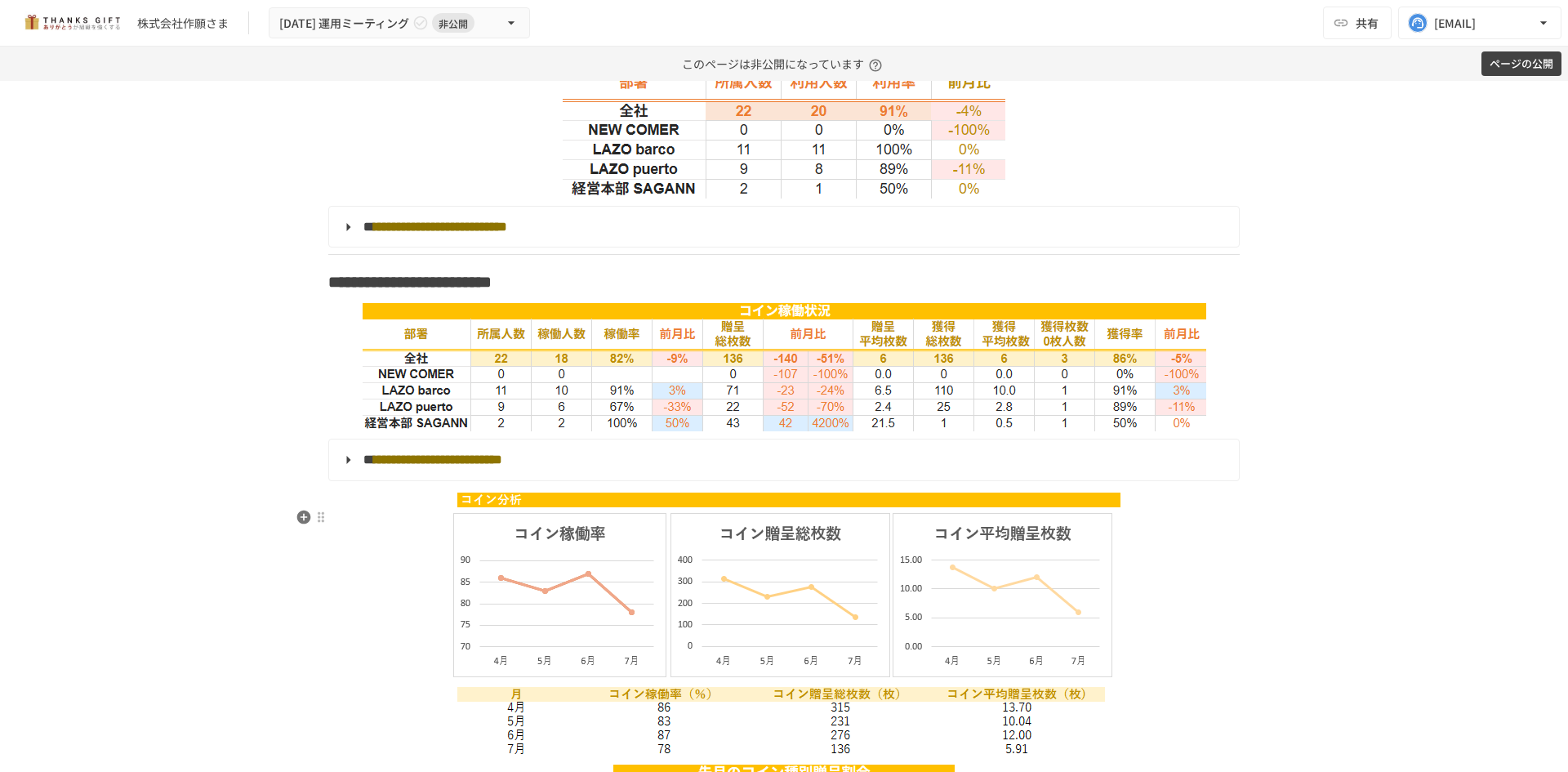 scroll, scrollTop: 1470, scrollLeft: 0, axis: vertical 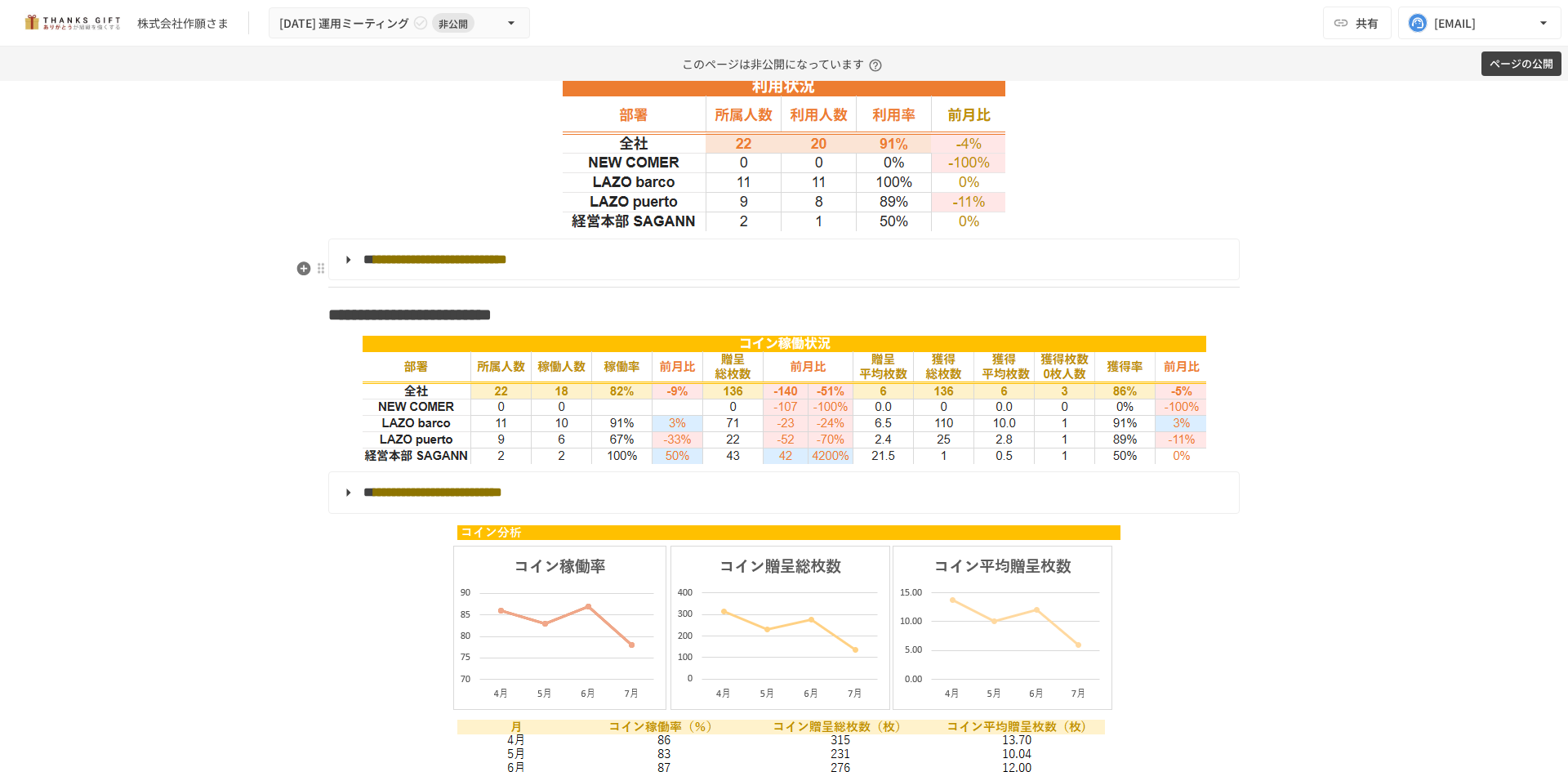 click on "**********" at bounding box center [782, 260] 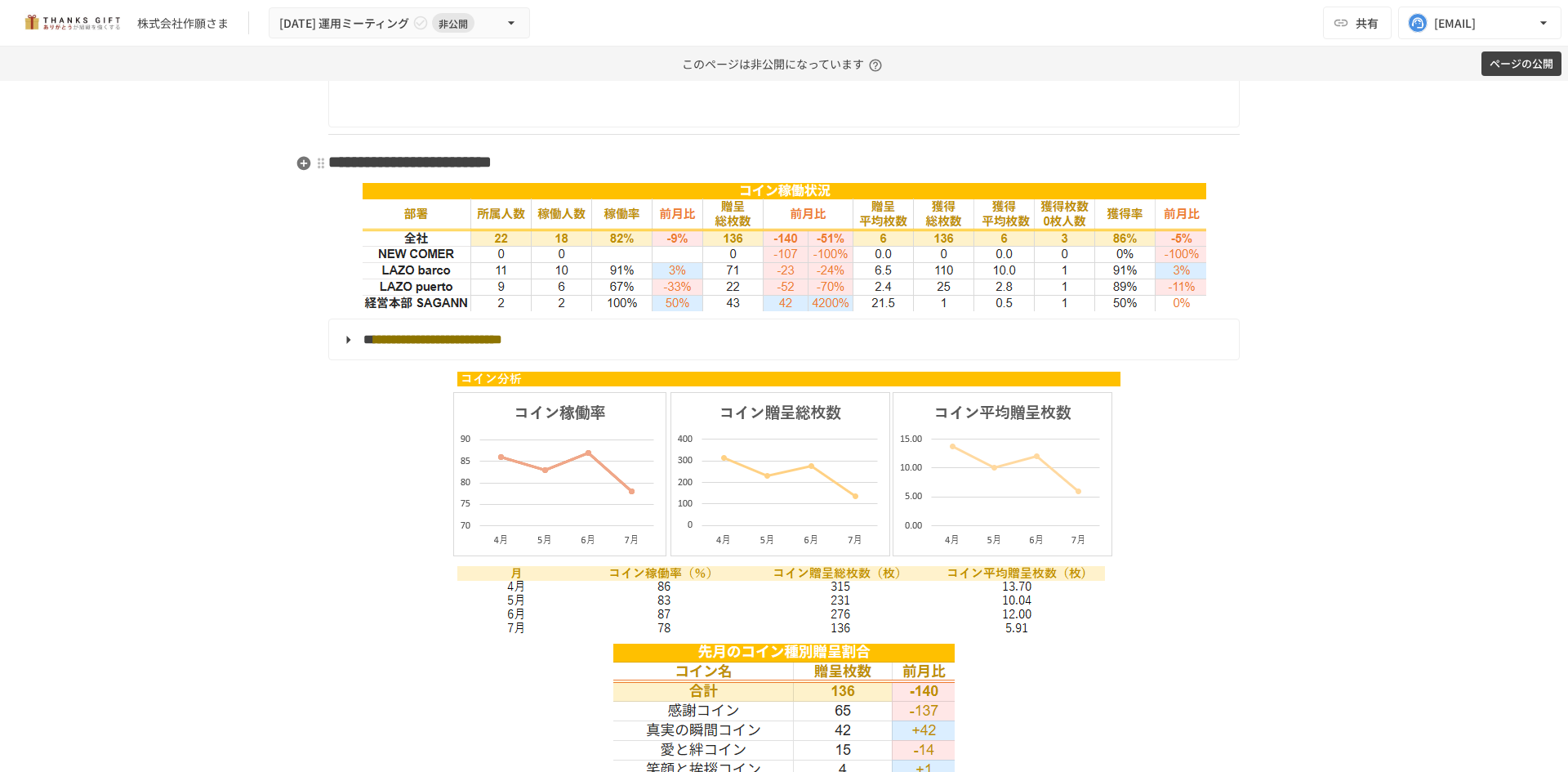 scroll, scrollTop: 1879, scrollLeft: 0, axis: vertical 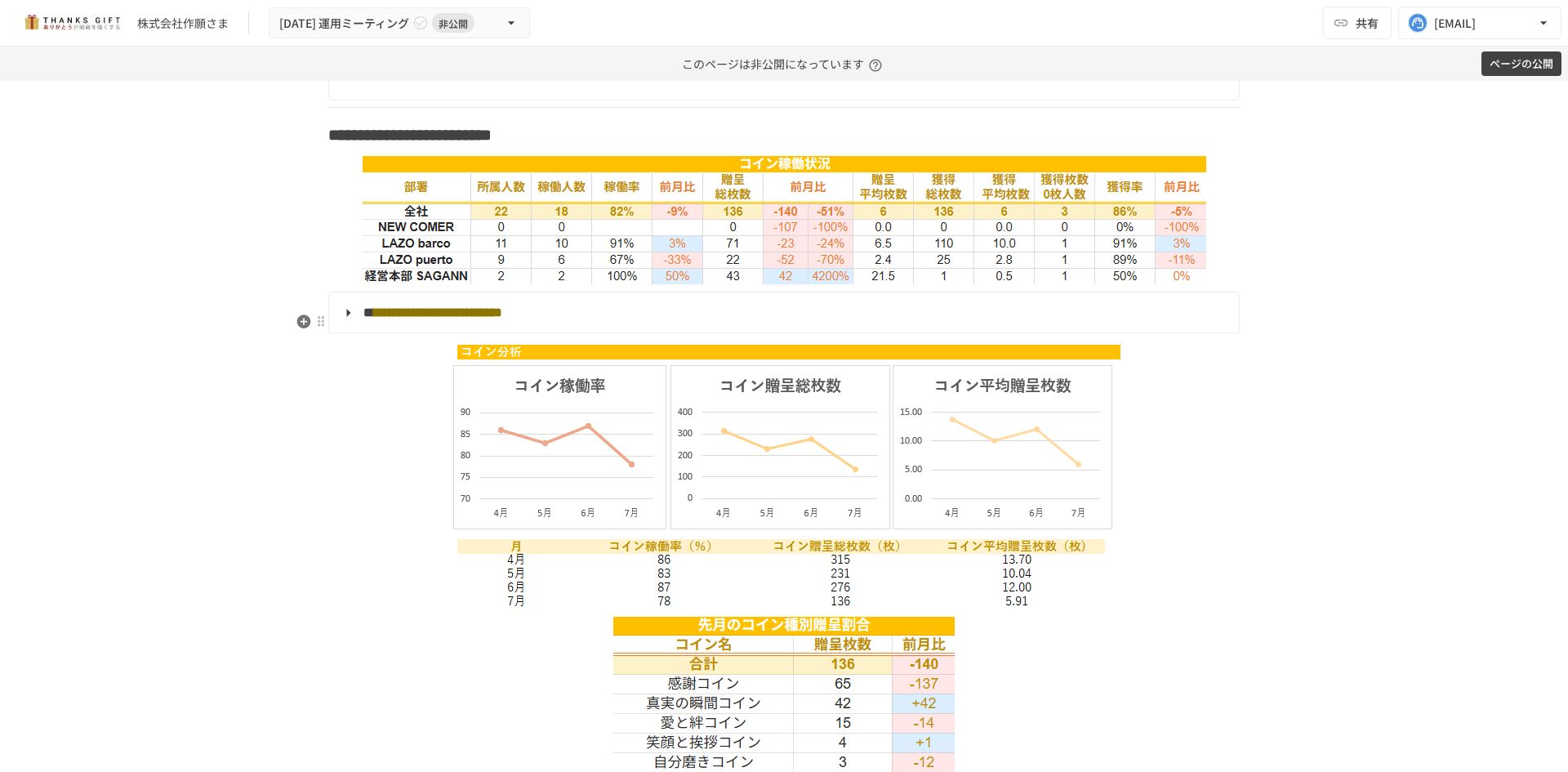 click on "**********" at bounding box center (782, 313) 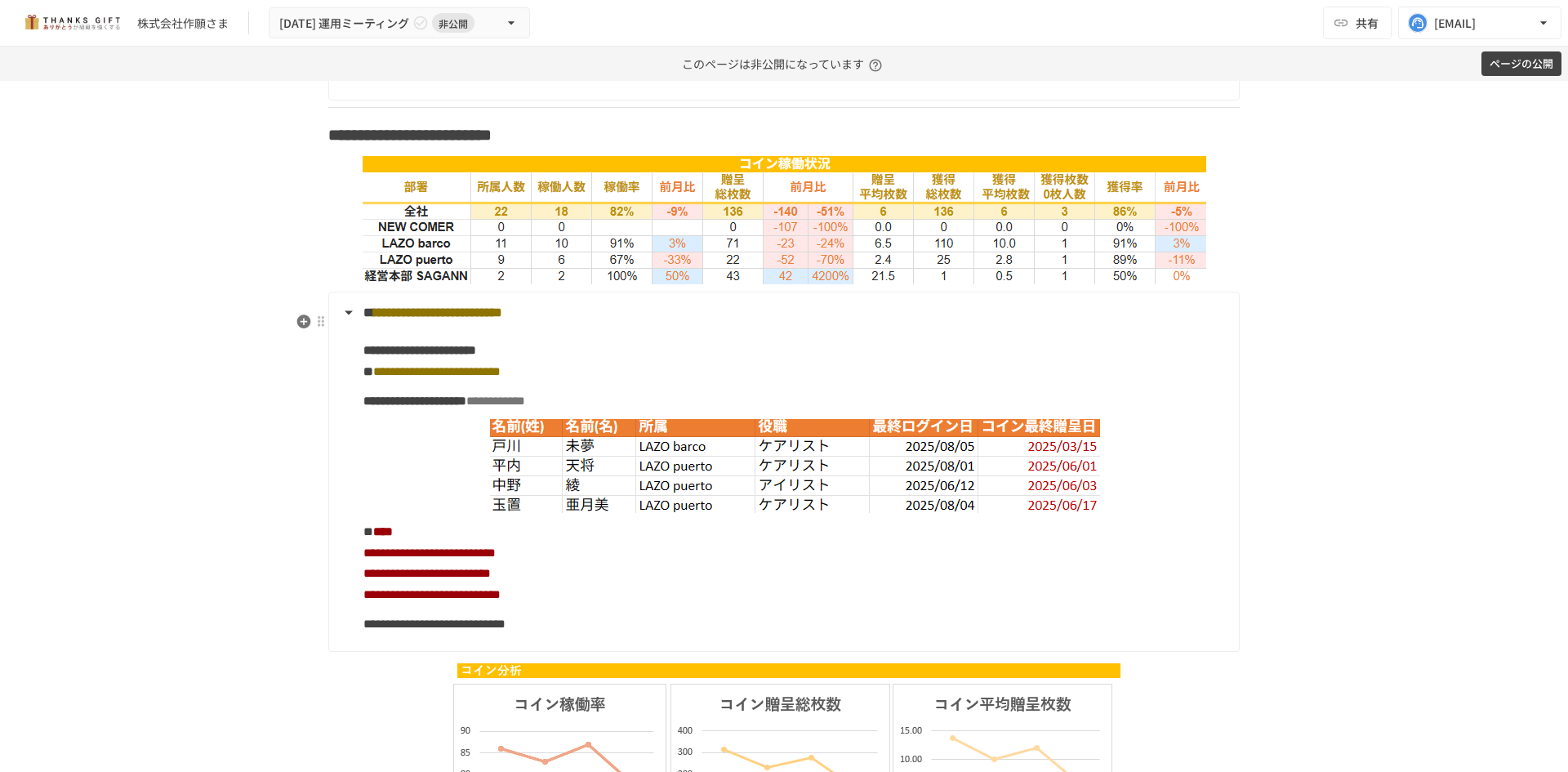 click on "**********" at bounding box center (782, 313) 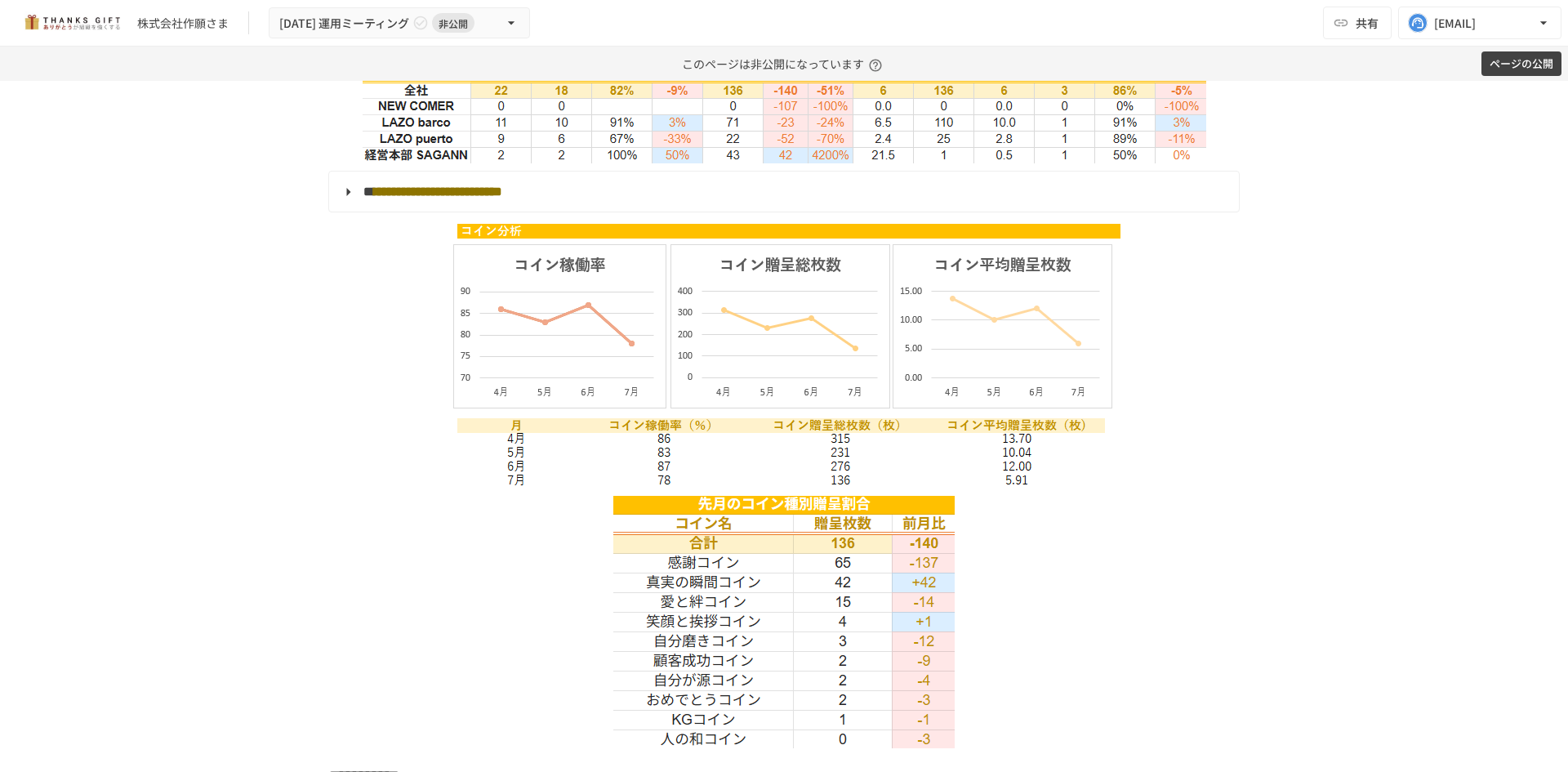 scroll, scrollTop: 1961, scrollLeft: 0, axis: vertical 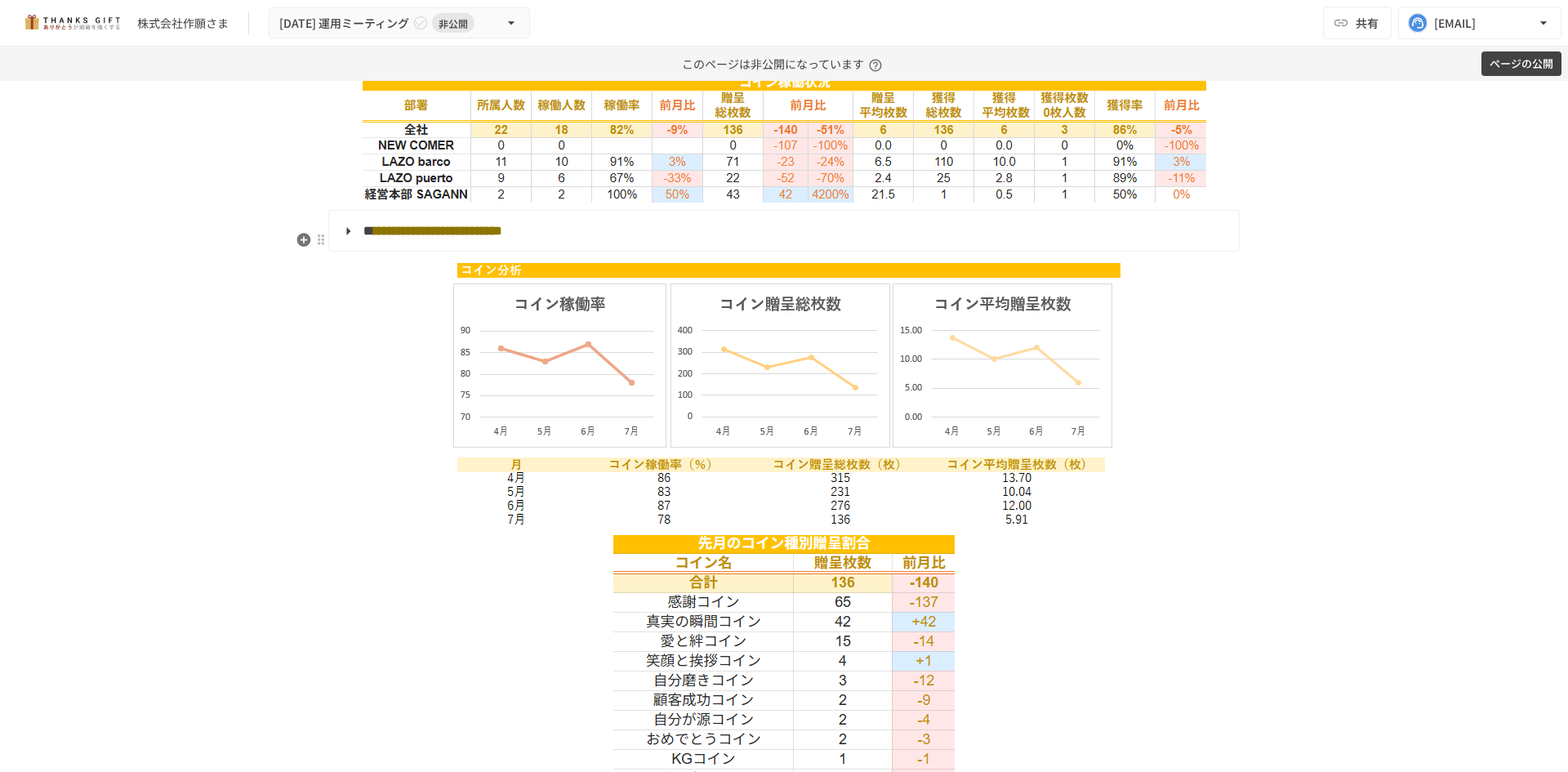 click on "**********" at bounding box center [782, 231] 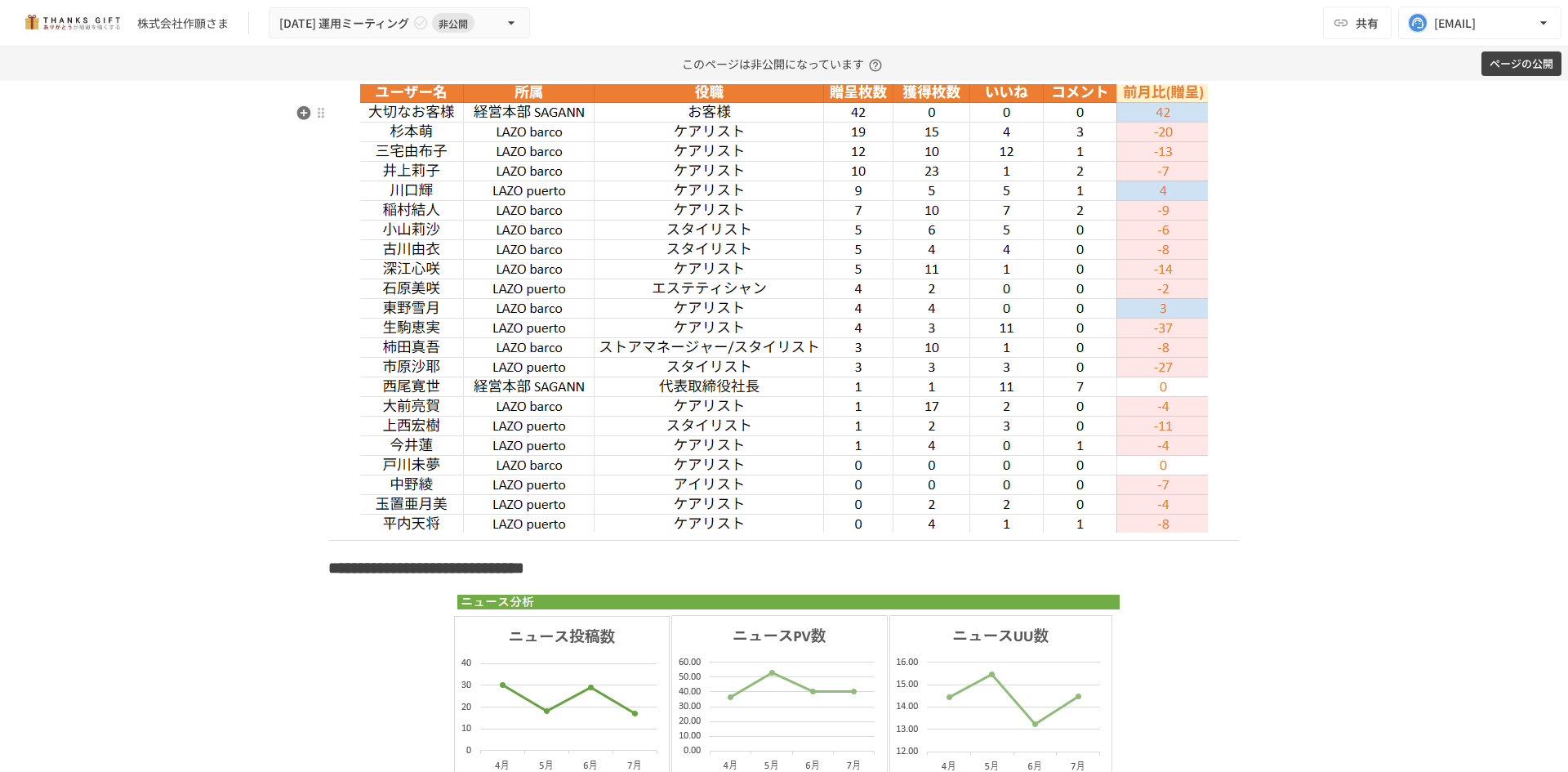 scroll, scrollTop: 2941, scrollLeft: 0, axis: vertical 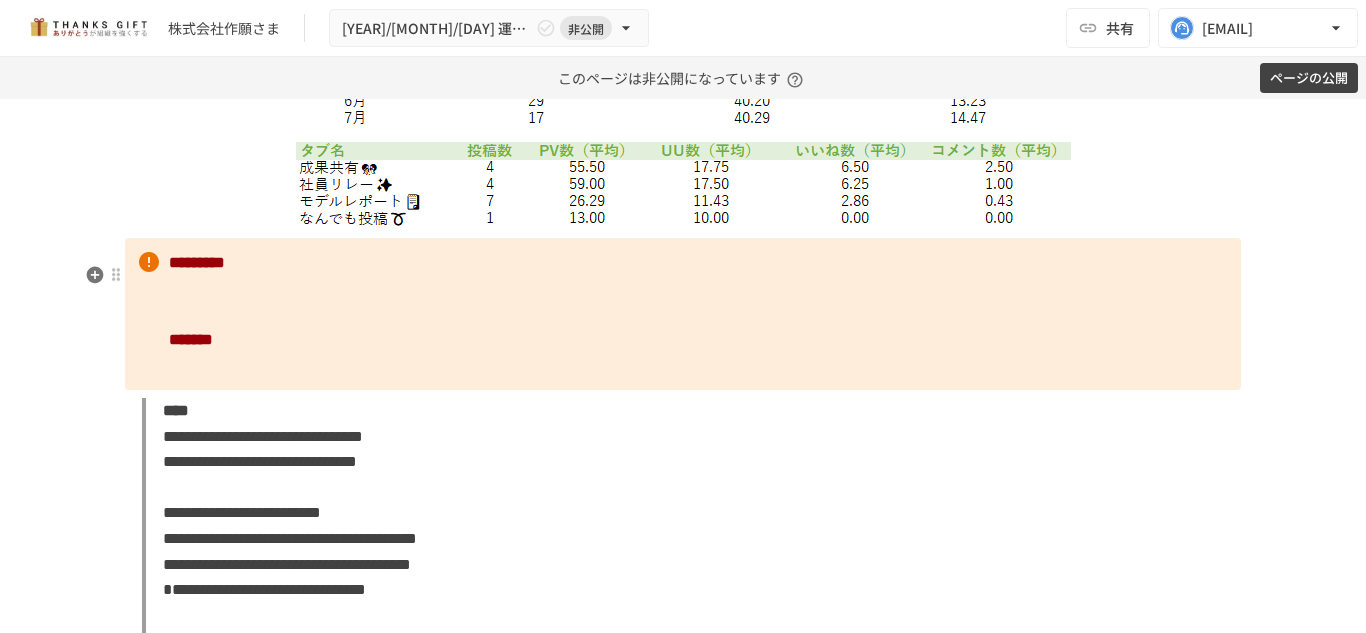 click on "********* *******" at bounding box center (683, 314) 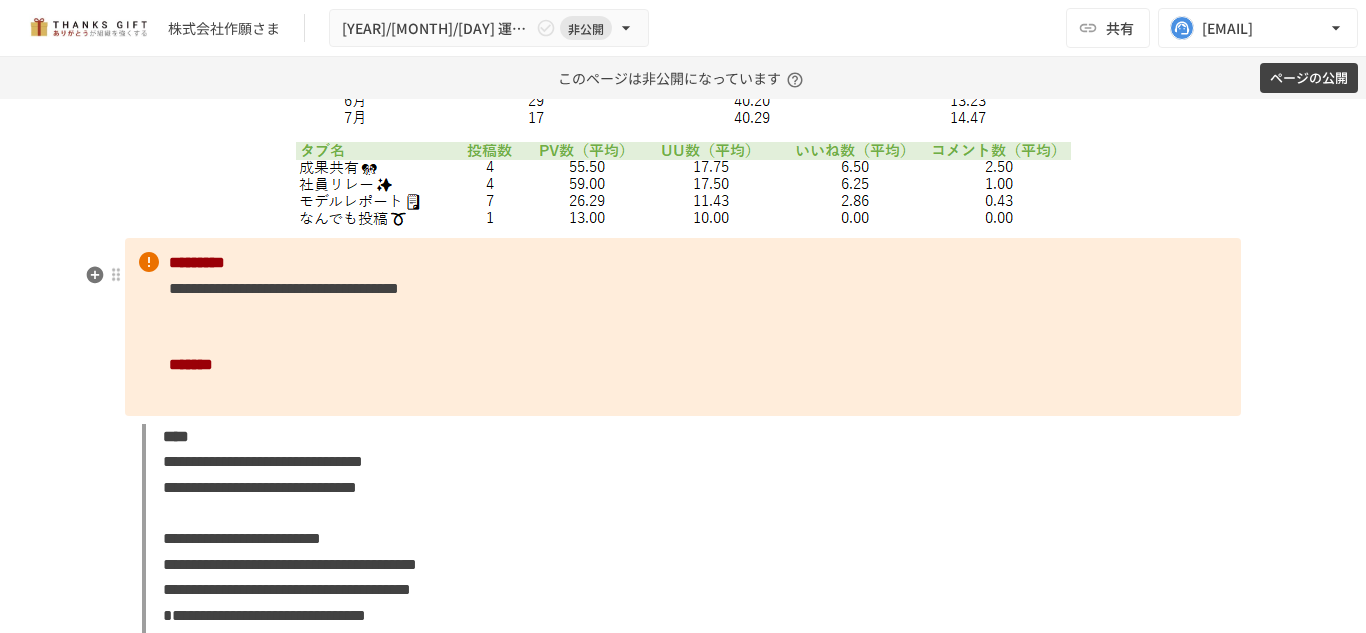 click on "**********" at bounding box center [284, 288] 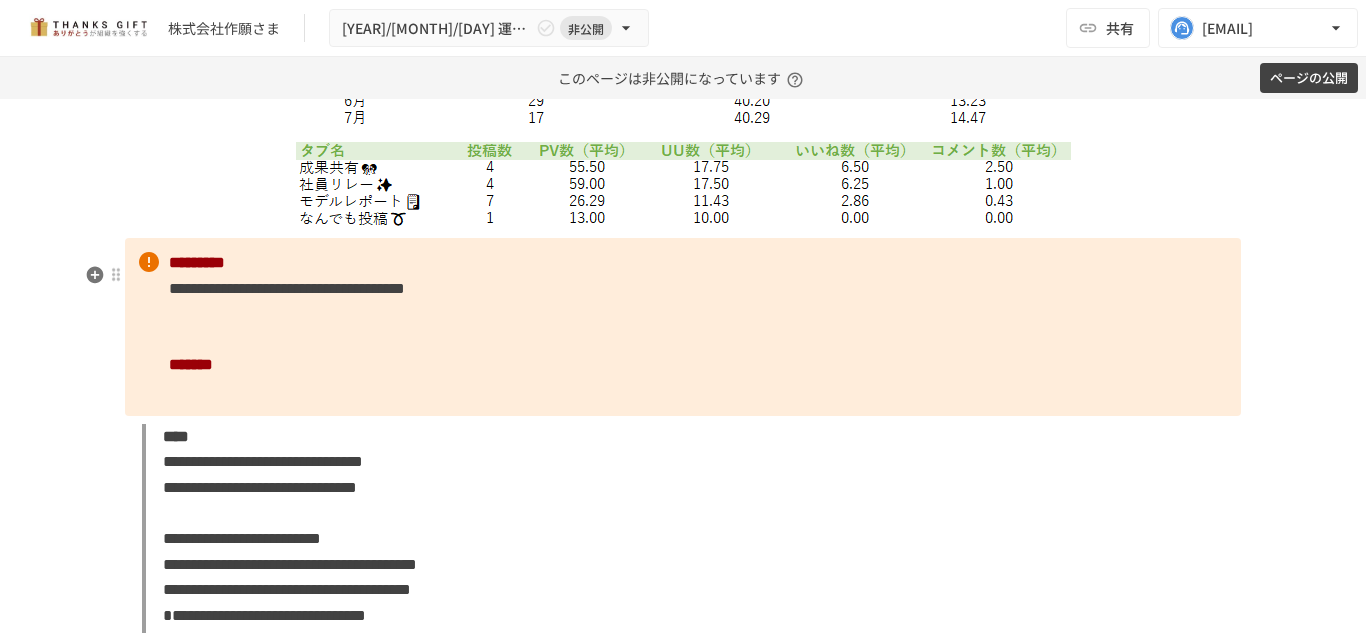 click on "**********" at bounding box center [683, 327] 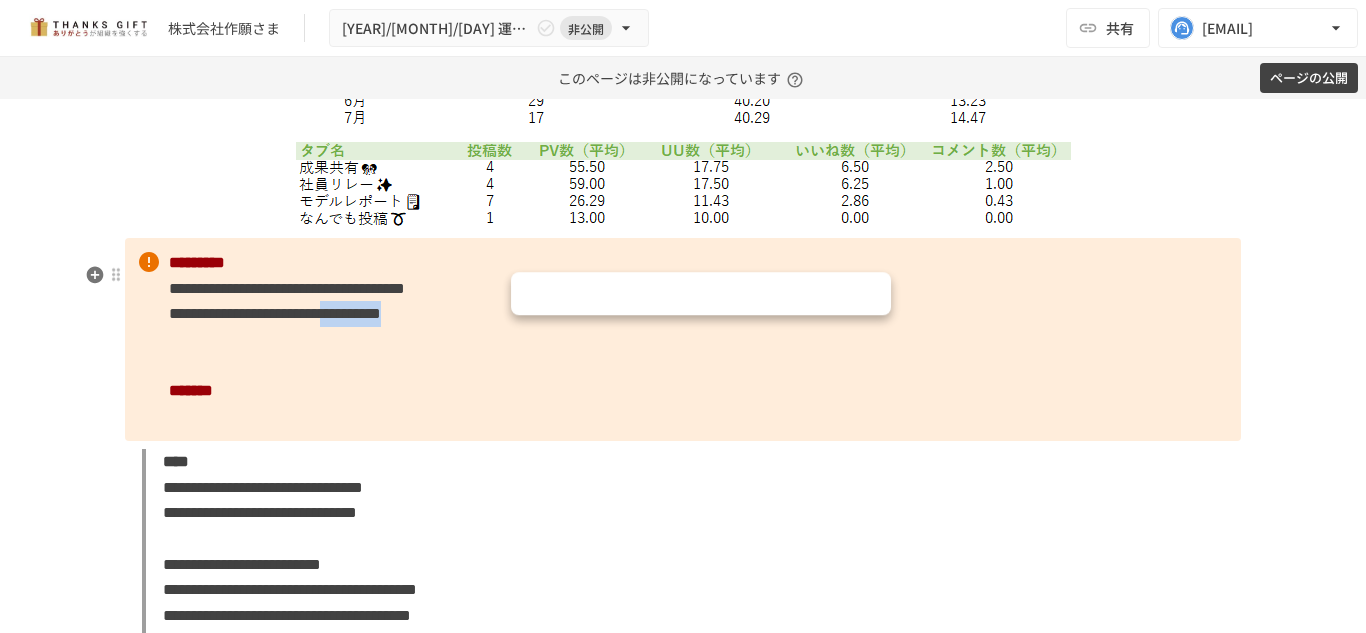drag, startPoint x: 510, startPoint y: 342, endPoint x: 716, endPoint y: 335, distance: 206.1189 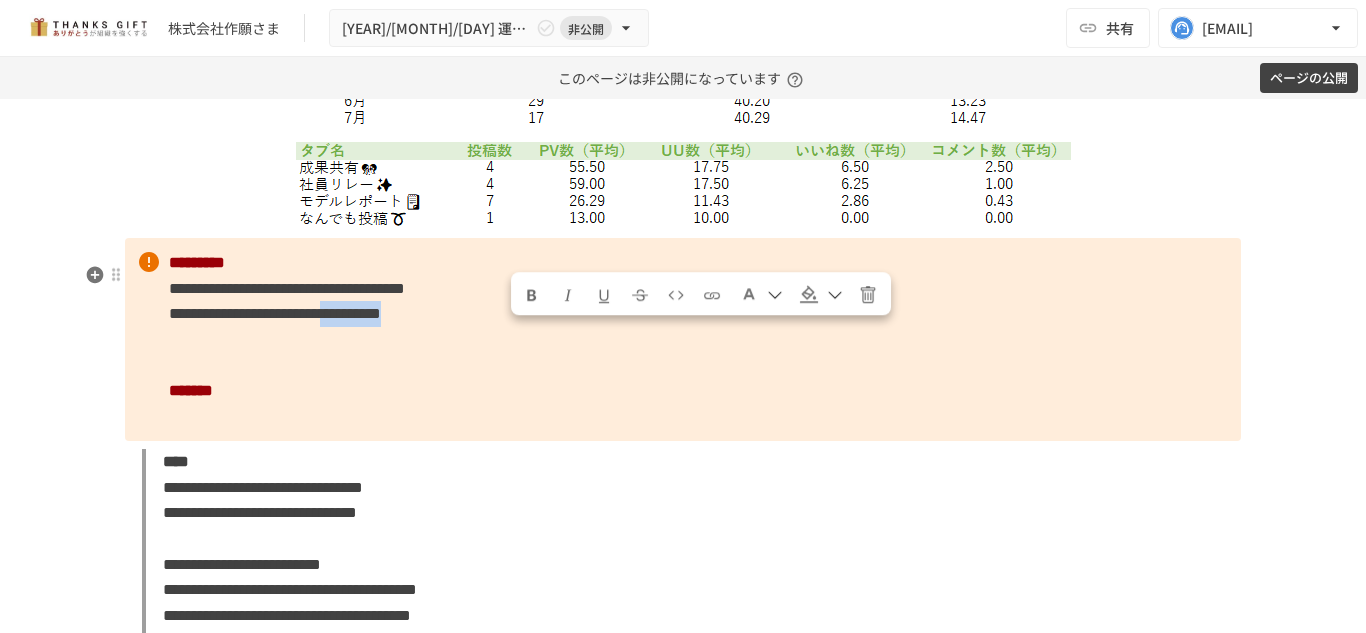 click on "**********" at bounding box center [683, 339] 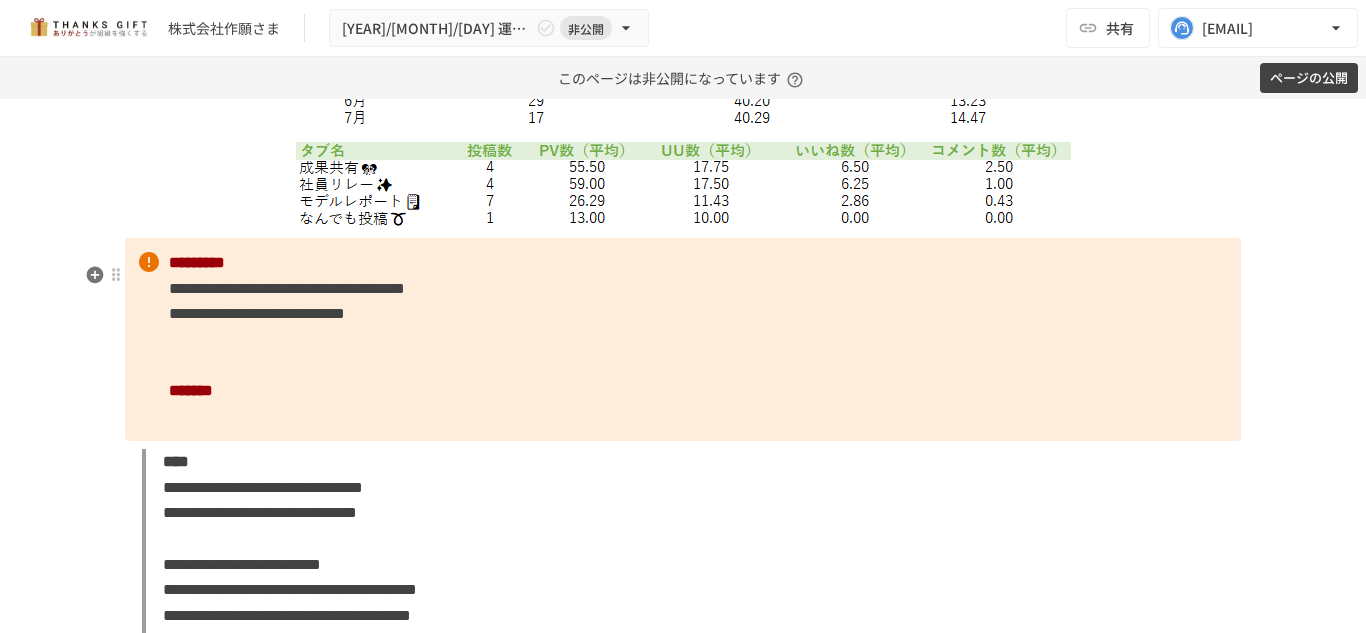 click on "**********" at bounding box center [257, 313] 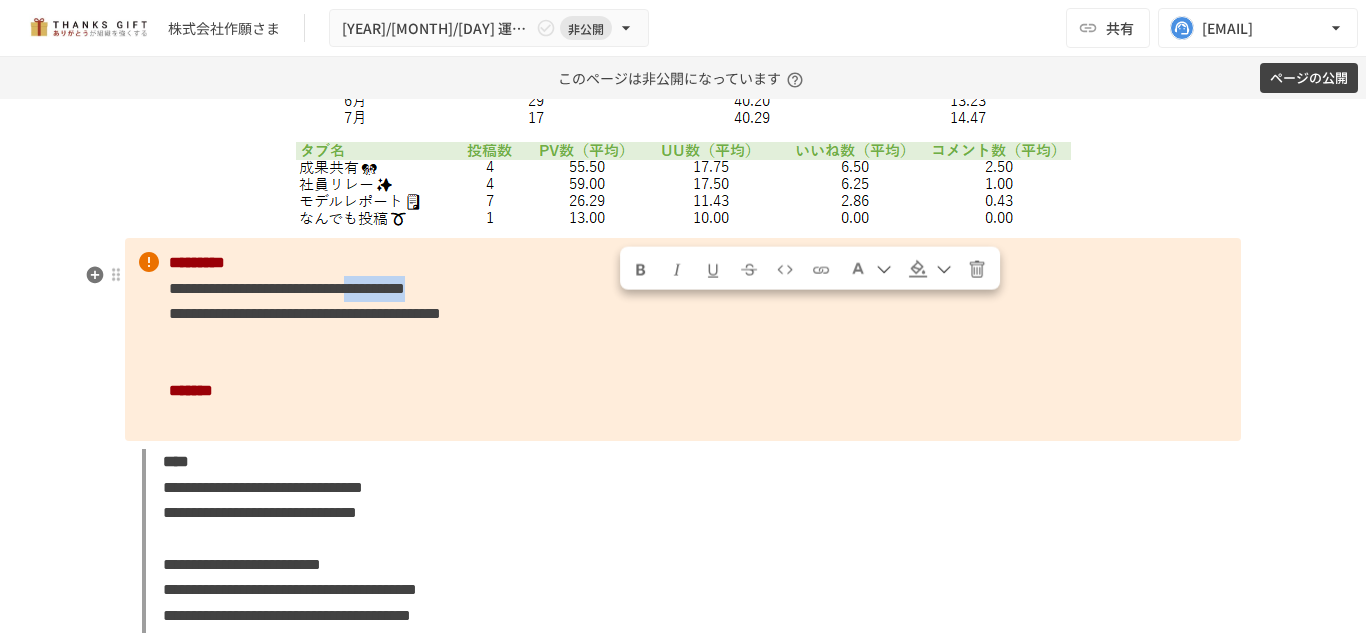 drag, startPoint x: 621, startPoint y: 313, endPoint x: 782, endPoint y: 303, distance: 161.31026 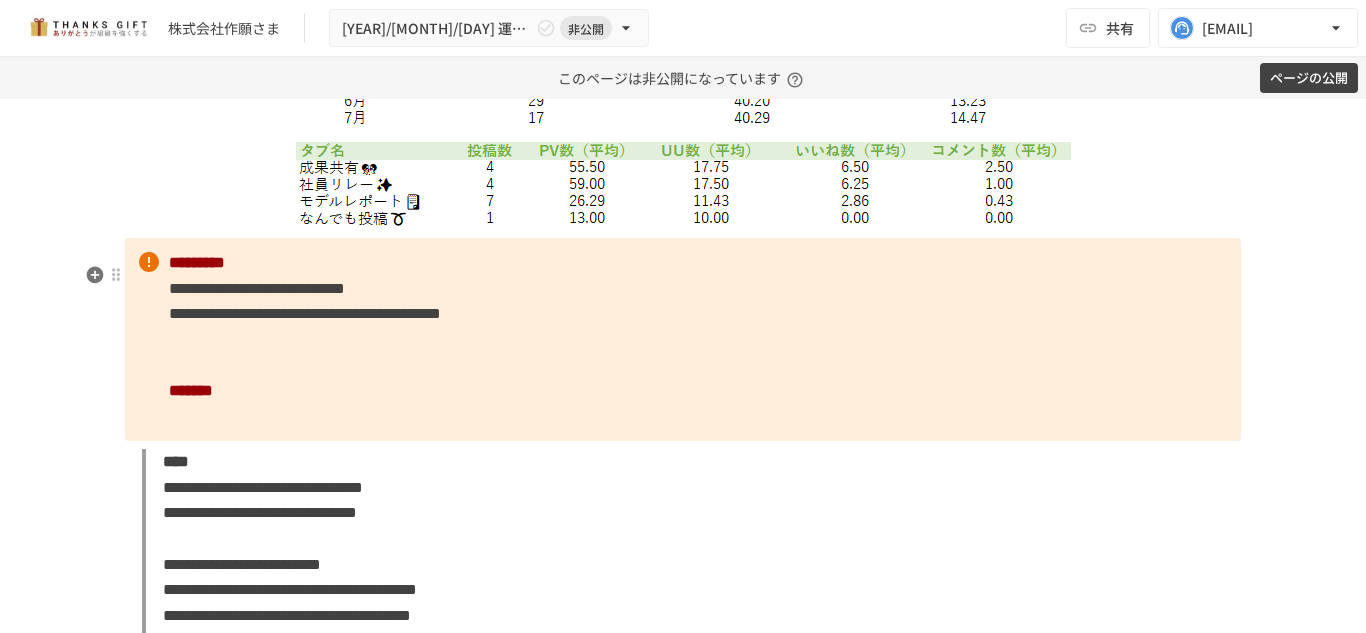 drag, startPoint x: 572, startPoint y: 421, endPoint x: 565, endPoint y: 411, distance: 12.206555 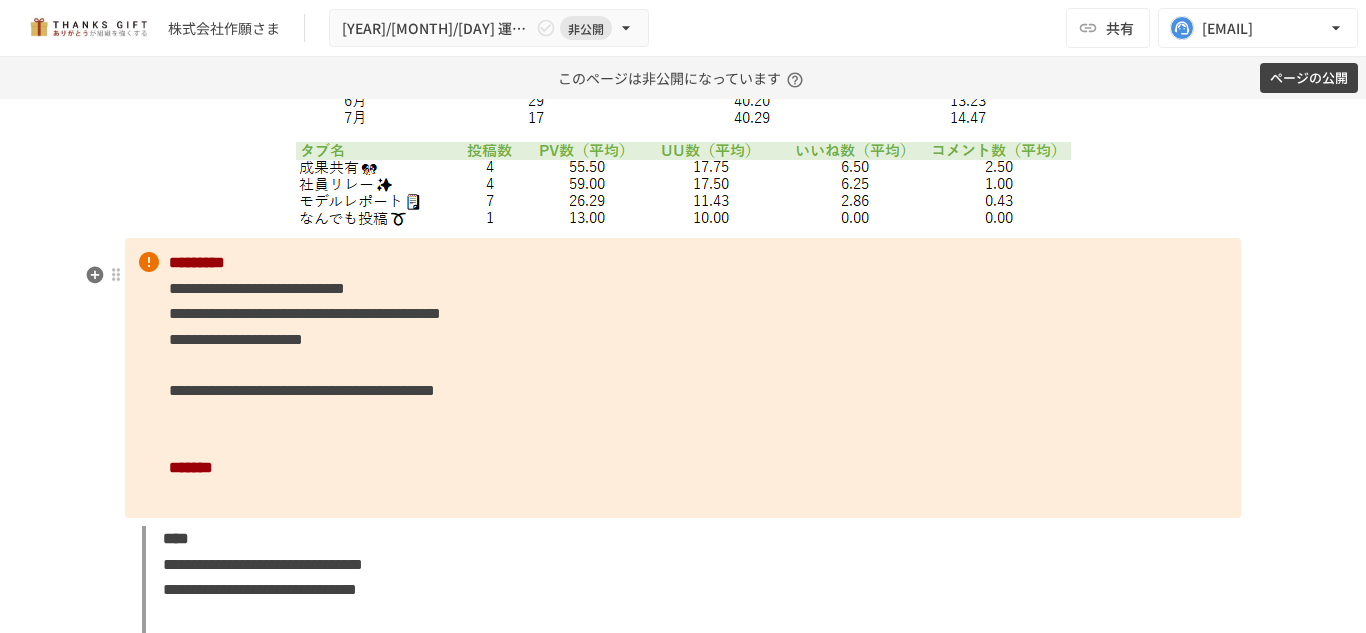 click on "**********" at bounding box center (683, 378) 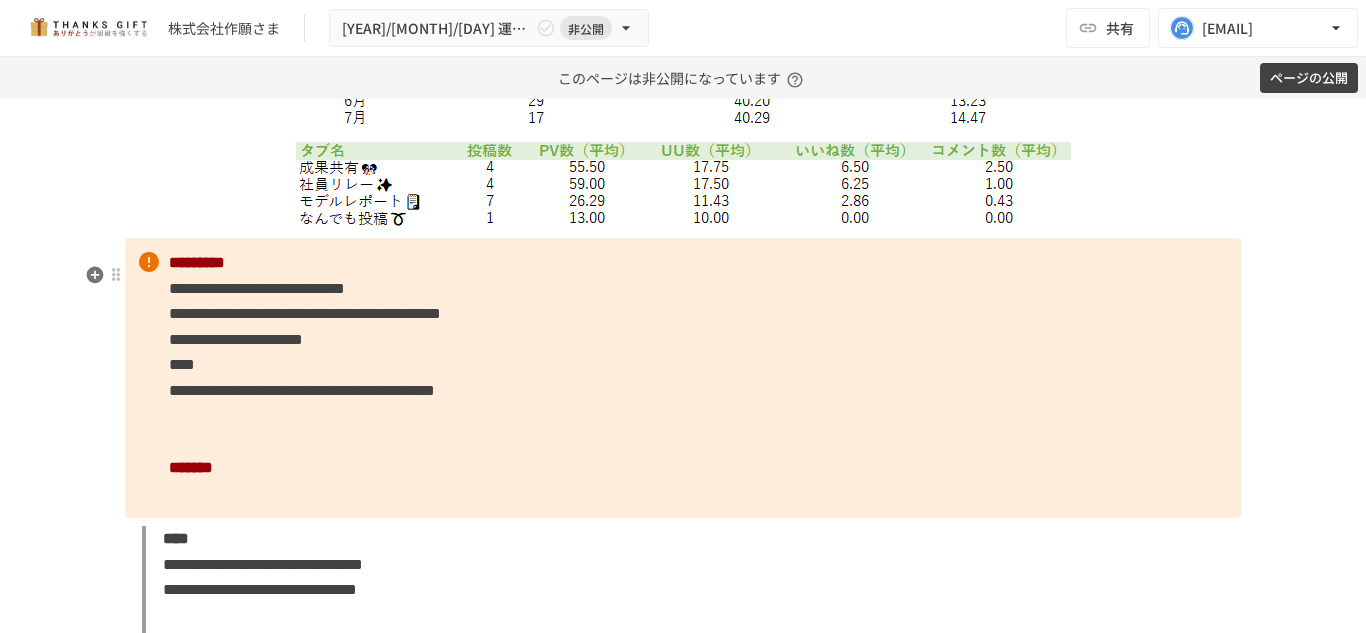 drag, startPoint x: 241, startPoint y: 373, endPoint x: 249, endPoint y: 382, distance: 12.0415945 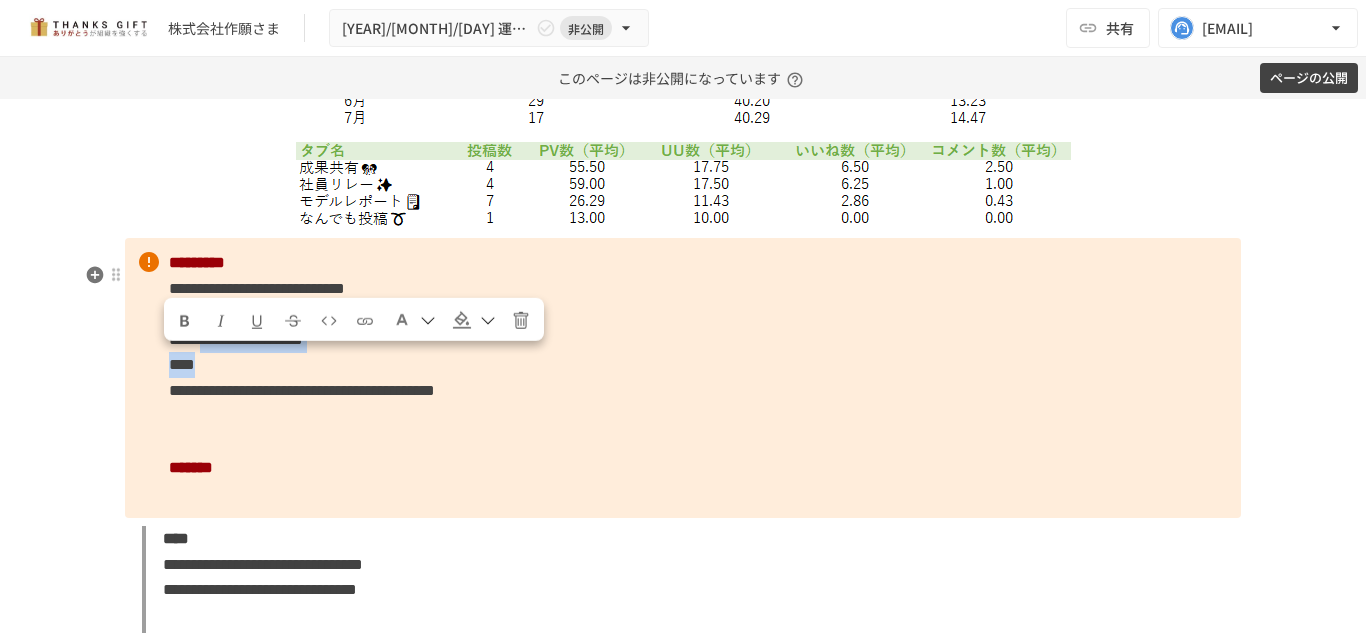 click on "**********" at bounding box center (683, 378) 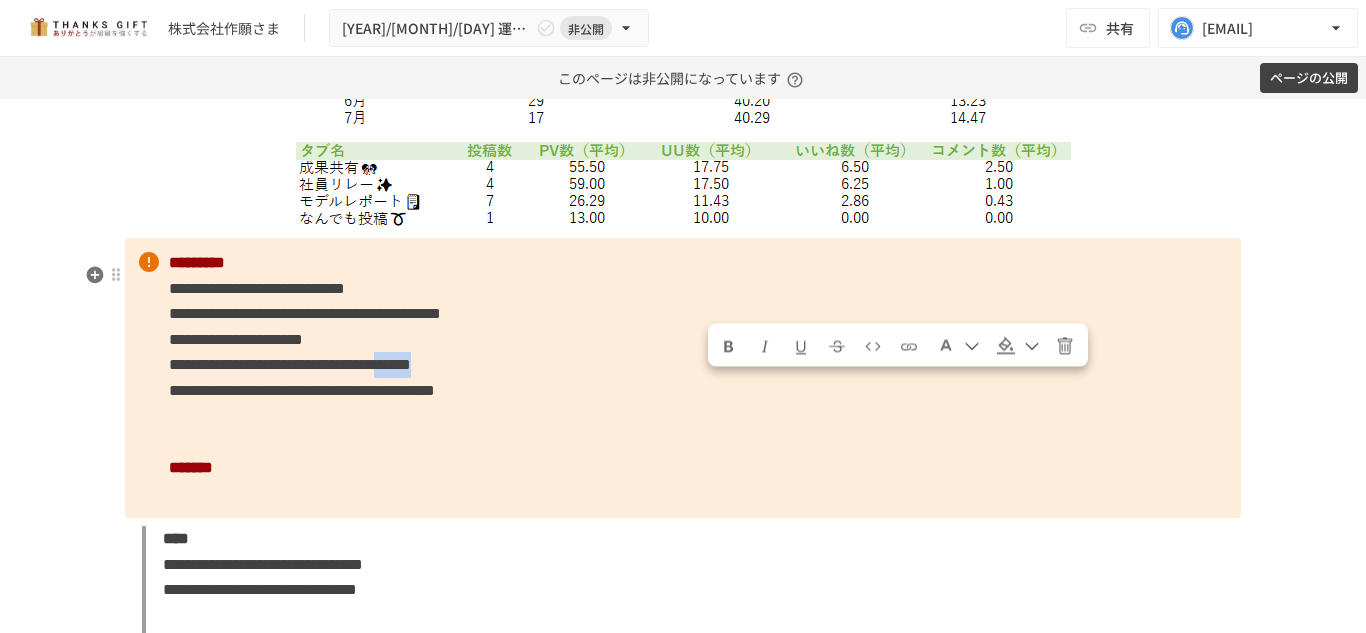 drag, startPoint x: 707, startPoint y: 395, endPoint x: 803, endPoint y: 395, distance: 96 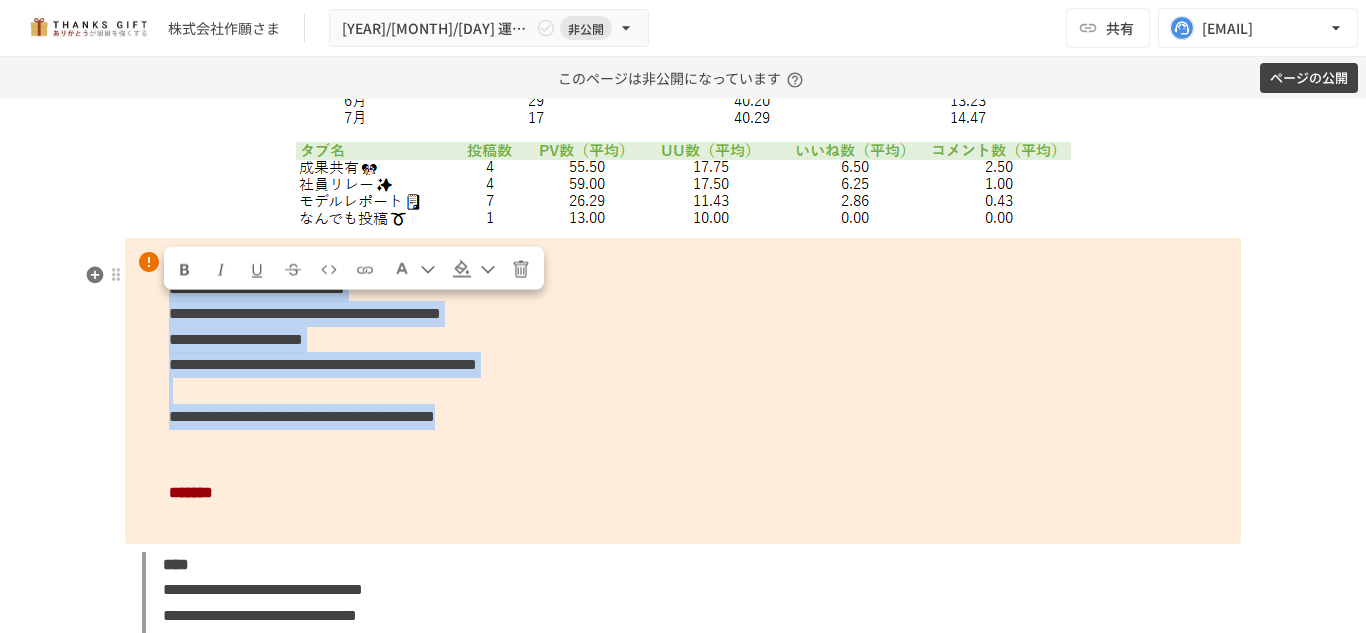 drag, startPoint x: 147, startPoint y: 312, endPoint x: 876, endPoint y: 441, distance: 740.3256 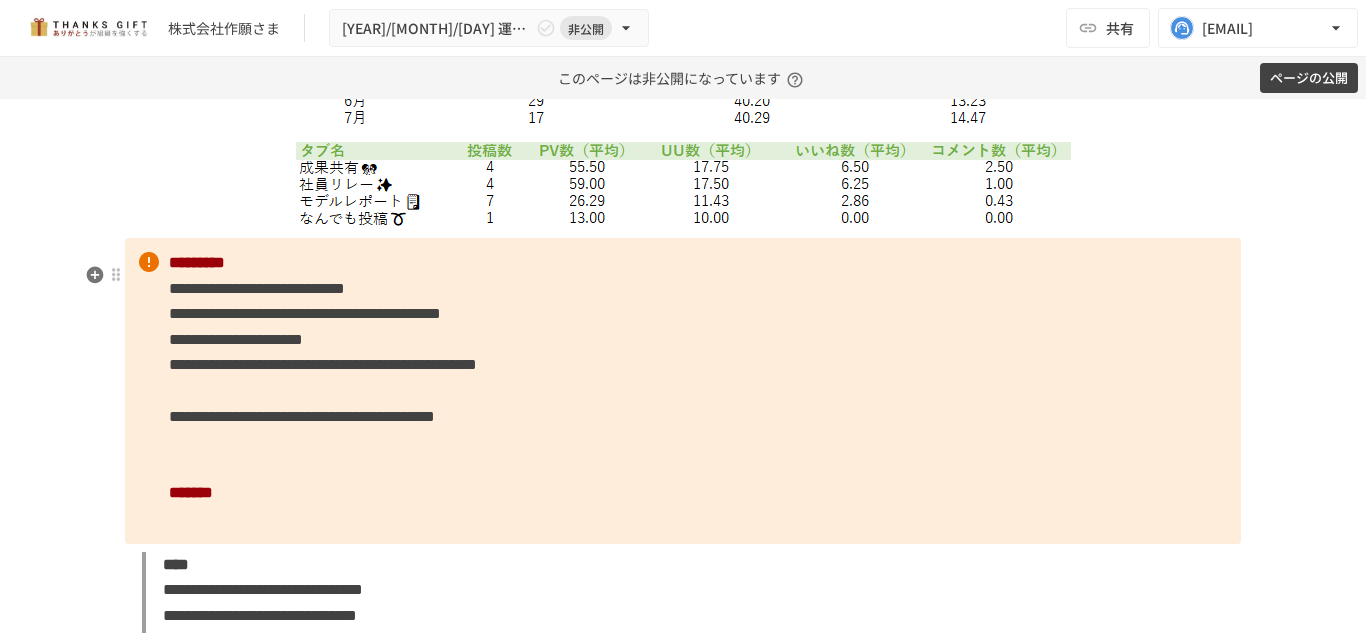 click on "**********" at bounding box center (683, -878) 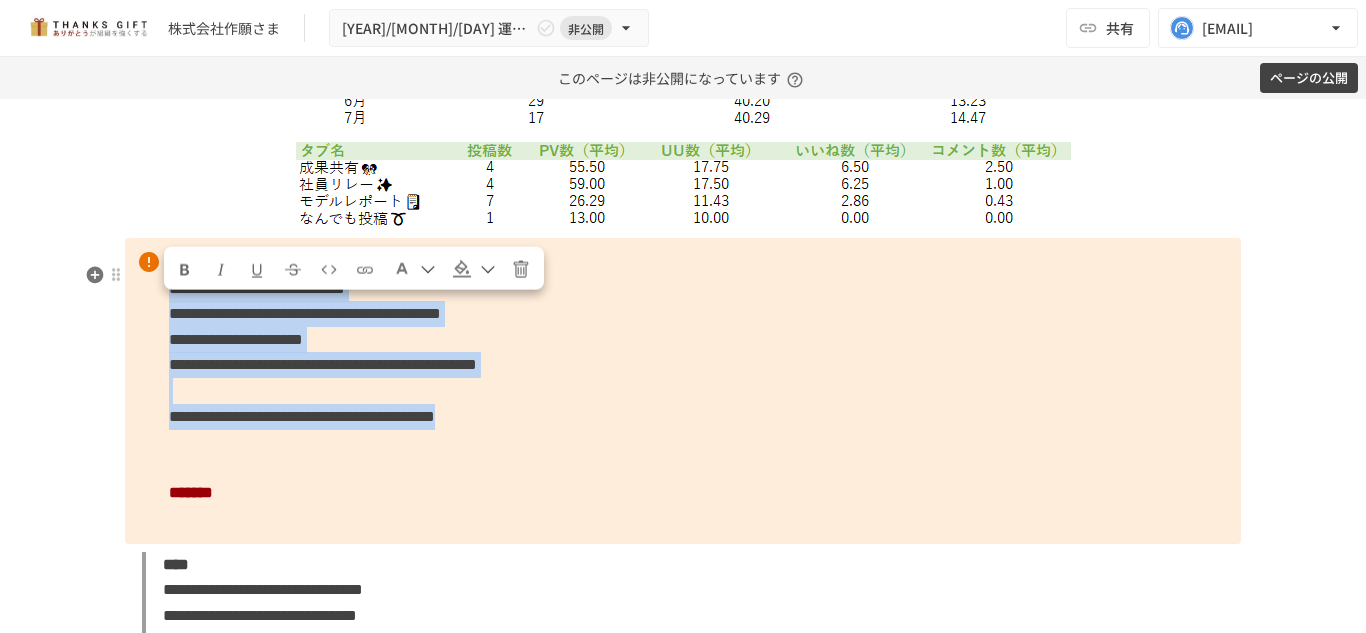 drag, startPoint x: 889, startPoint y: 439, endPoint x: 162, endPoint y: 321, distance: 736.5141 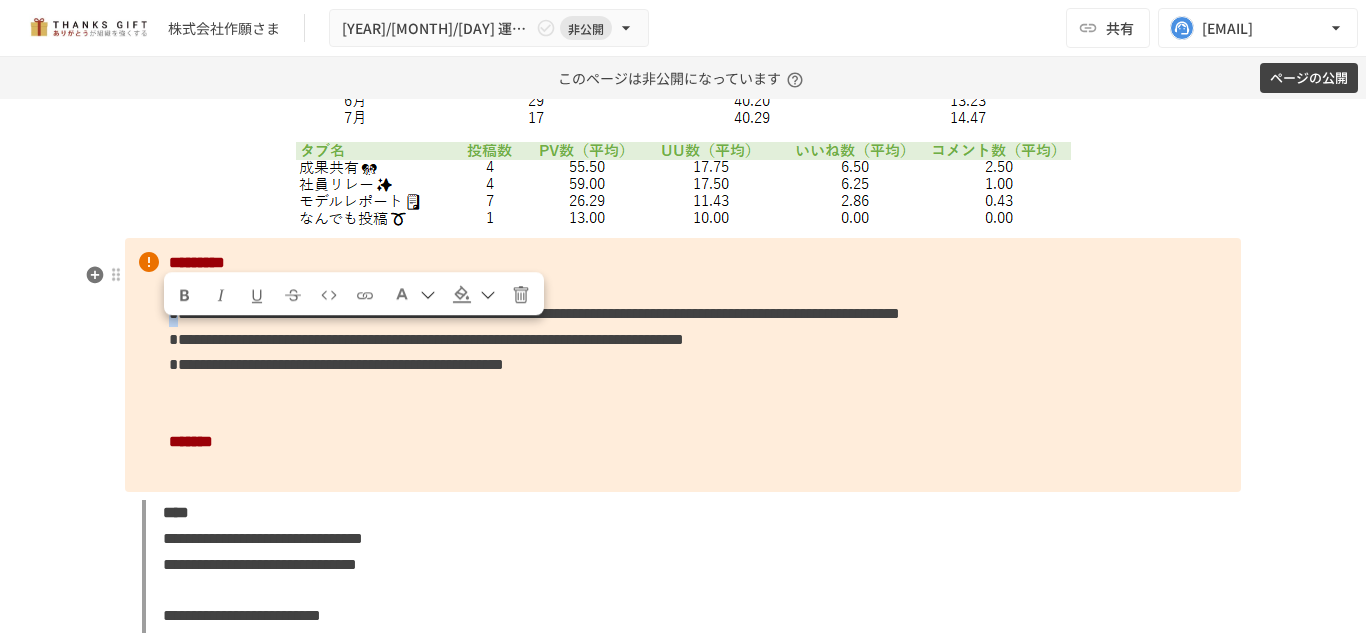 drag, startPoint x: 173, startPoint y: 343, endPoint x: 153, endPoint y: 339, distance: 20.396078 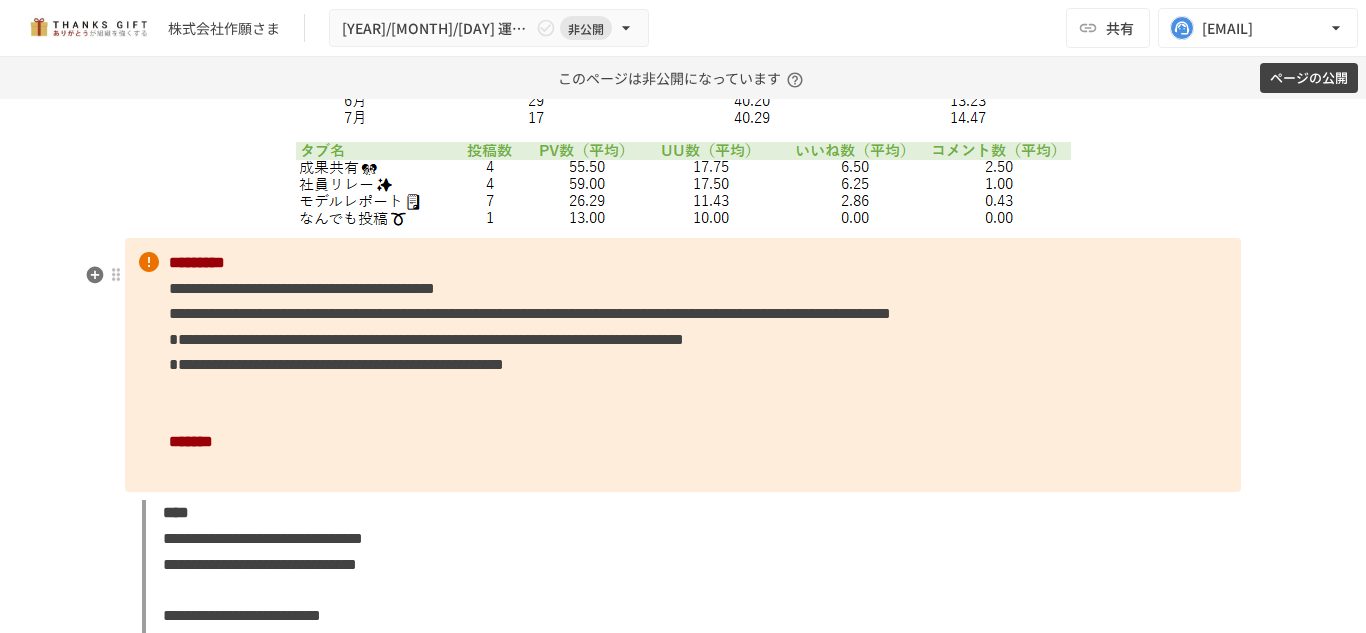 click on "**********" at bounding box center [683, 365] 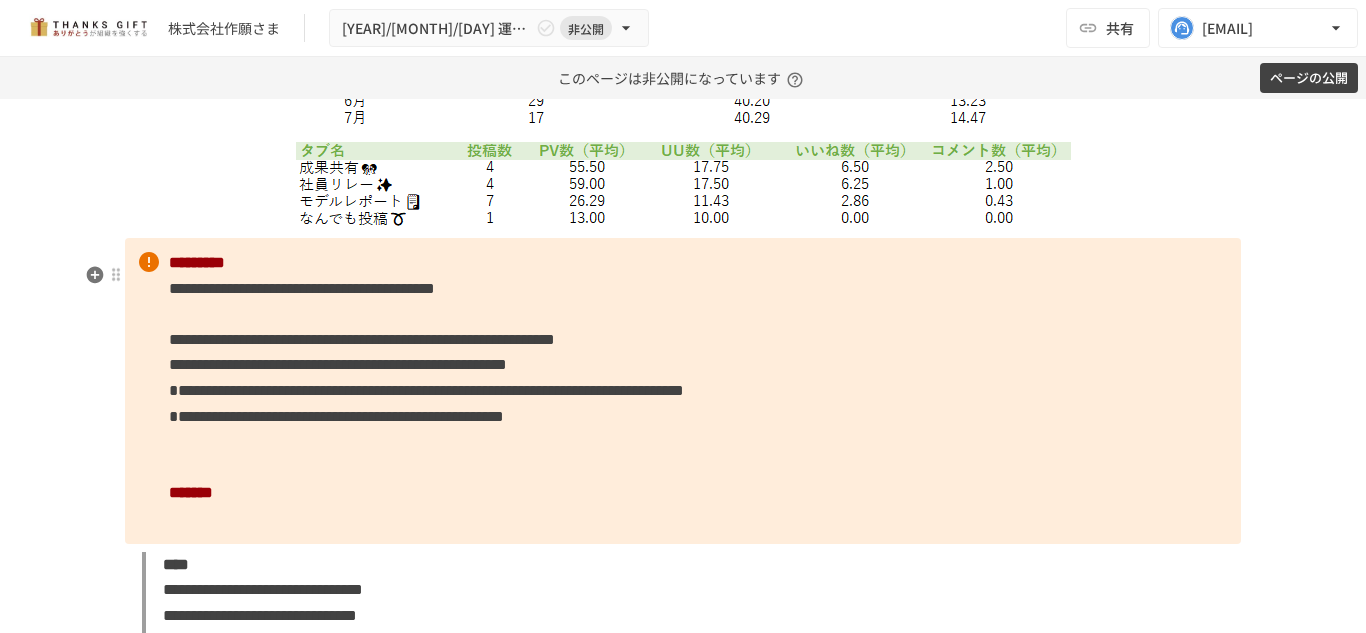 click on "**********" at bounding box center [683, 391] 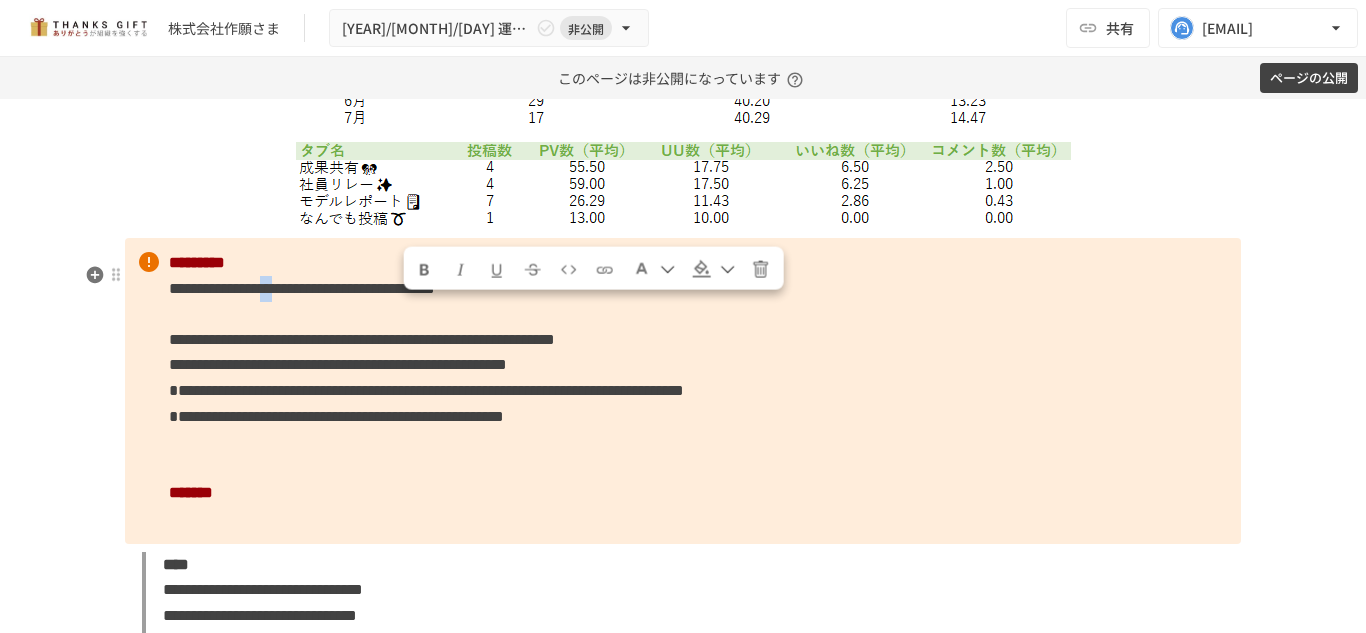 drag, startPoint x: 404, startPoint y: 317, endPoint x: 439, endPoint y: 313, distance: 35.22783 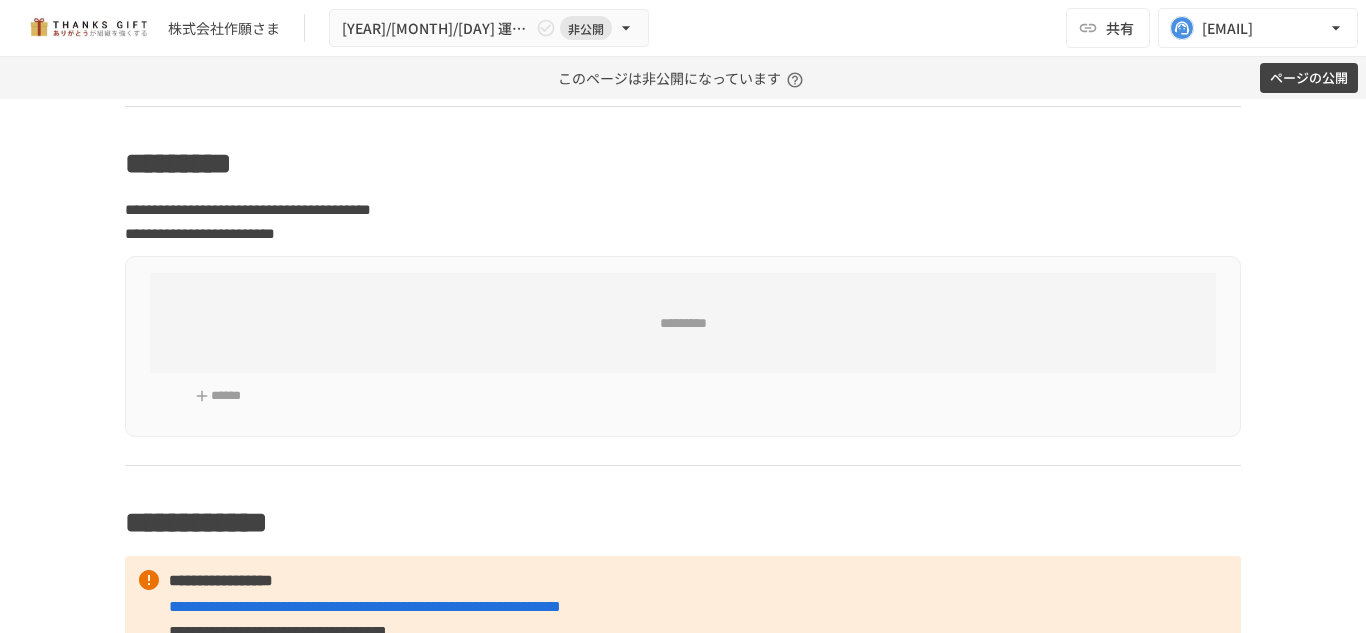 scroll, scrollTop: 5100, scrollLeft: 0, axis: vertical 